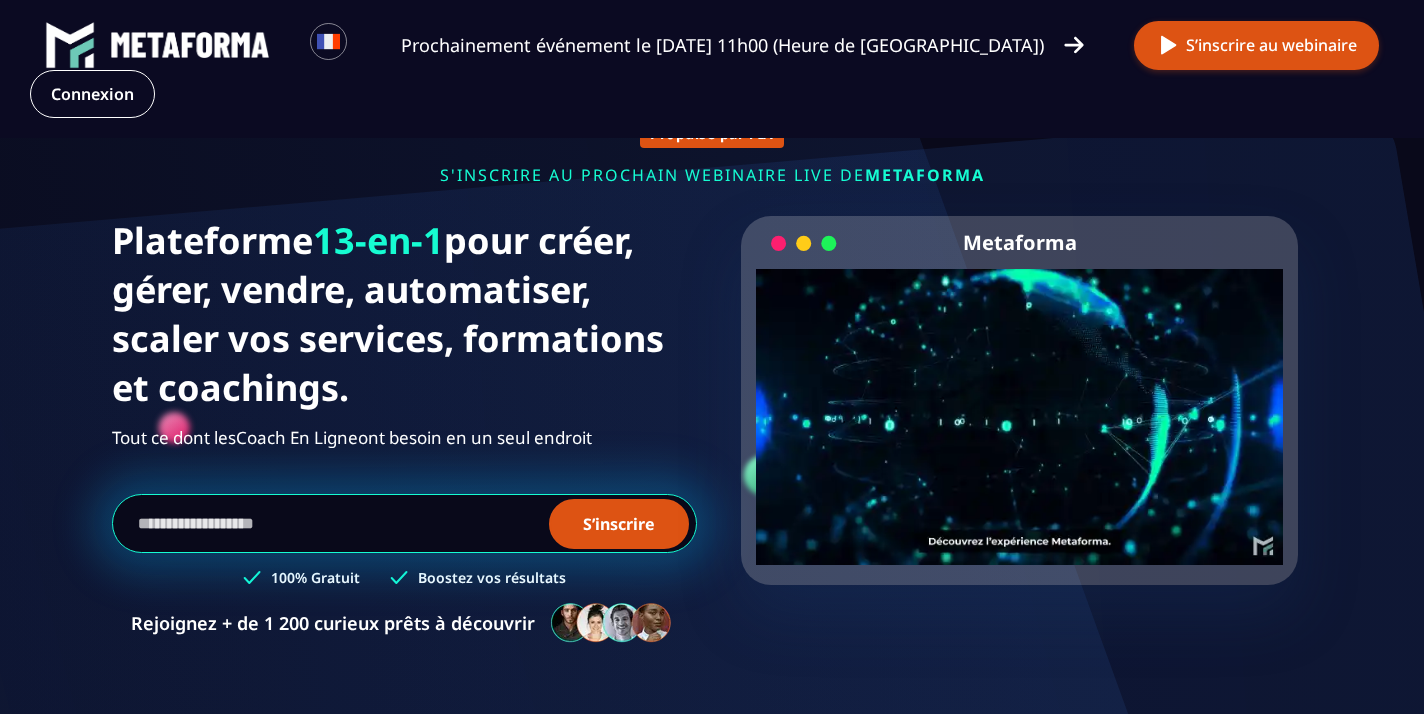 scroll, scrollTop: 183, scrollLeft: 1, axis: both 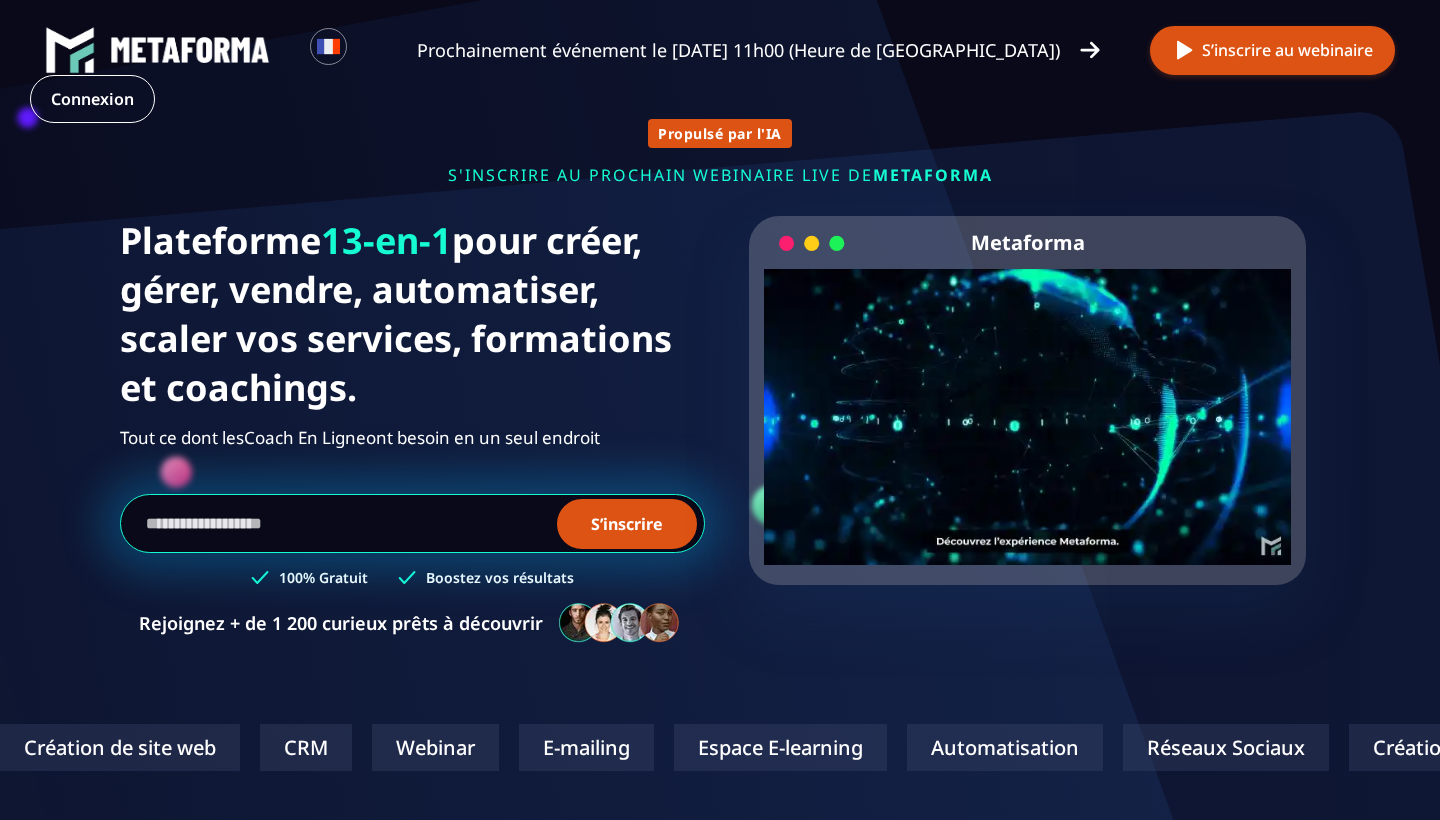 click at bounding box center (412, 523) 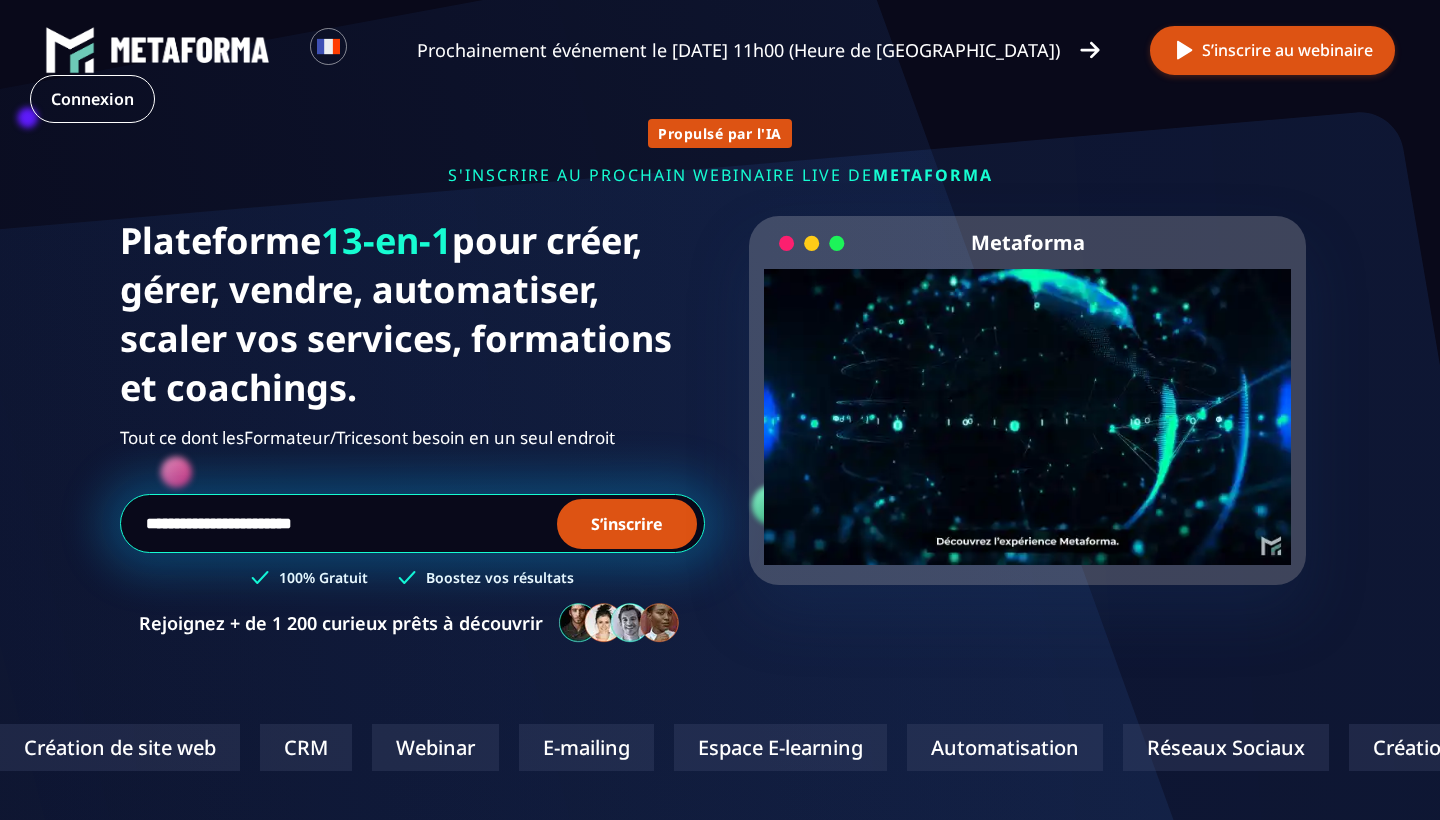 type on "**********" 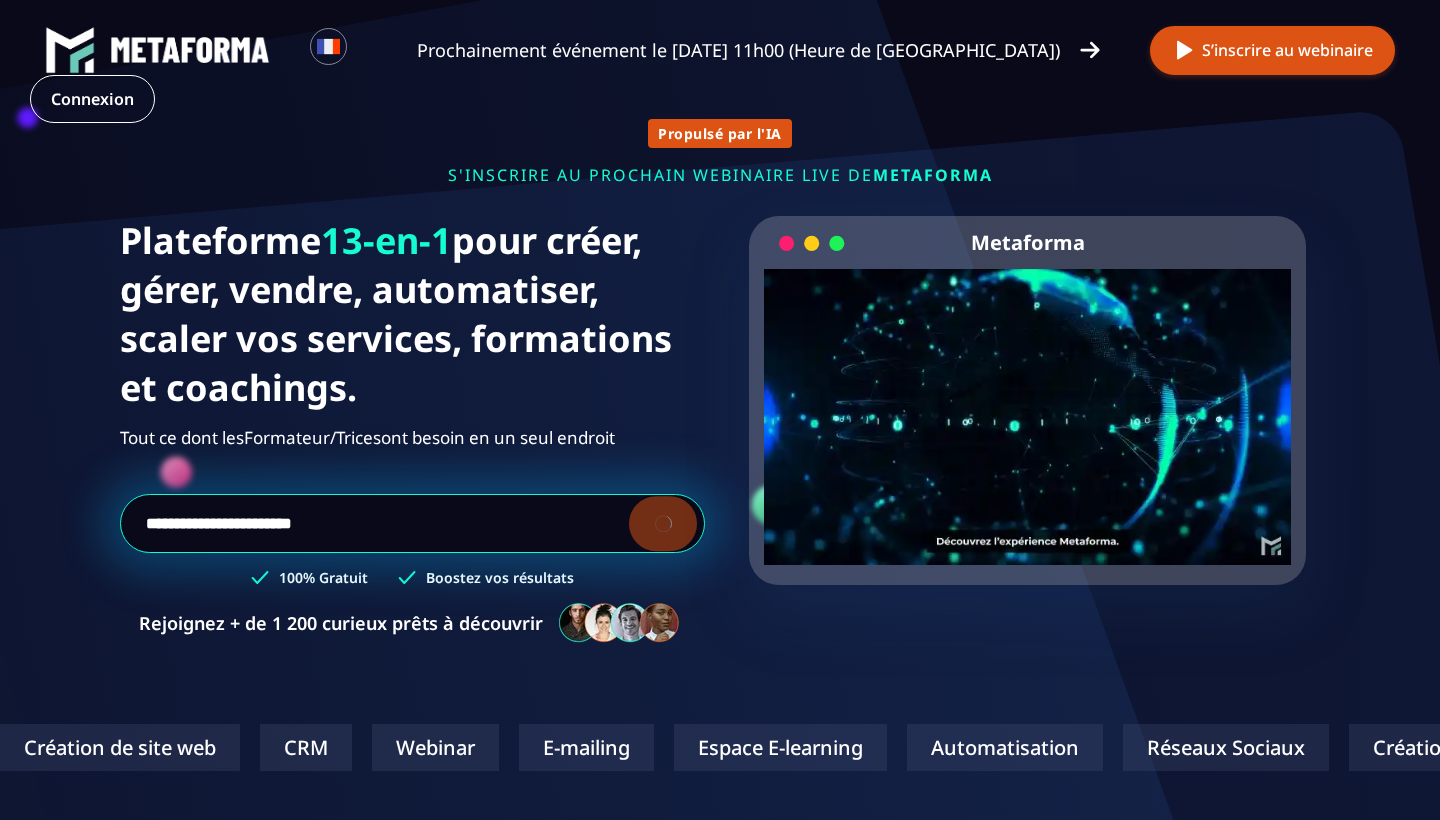 type 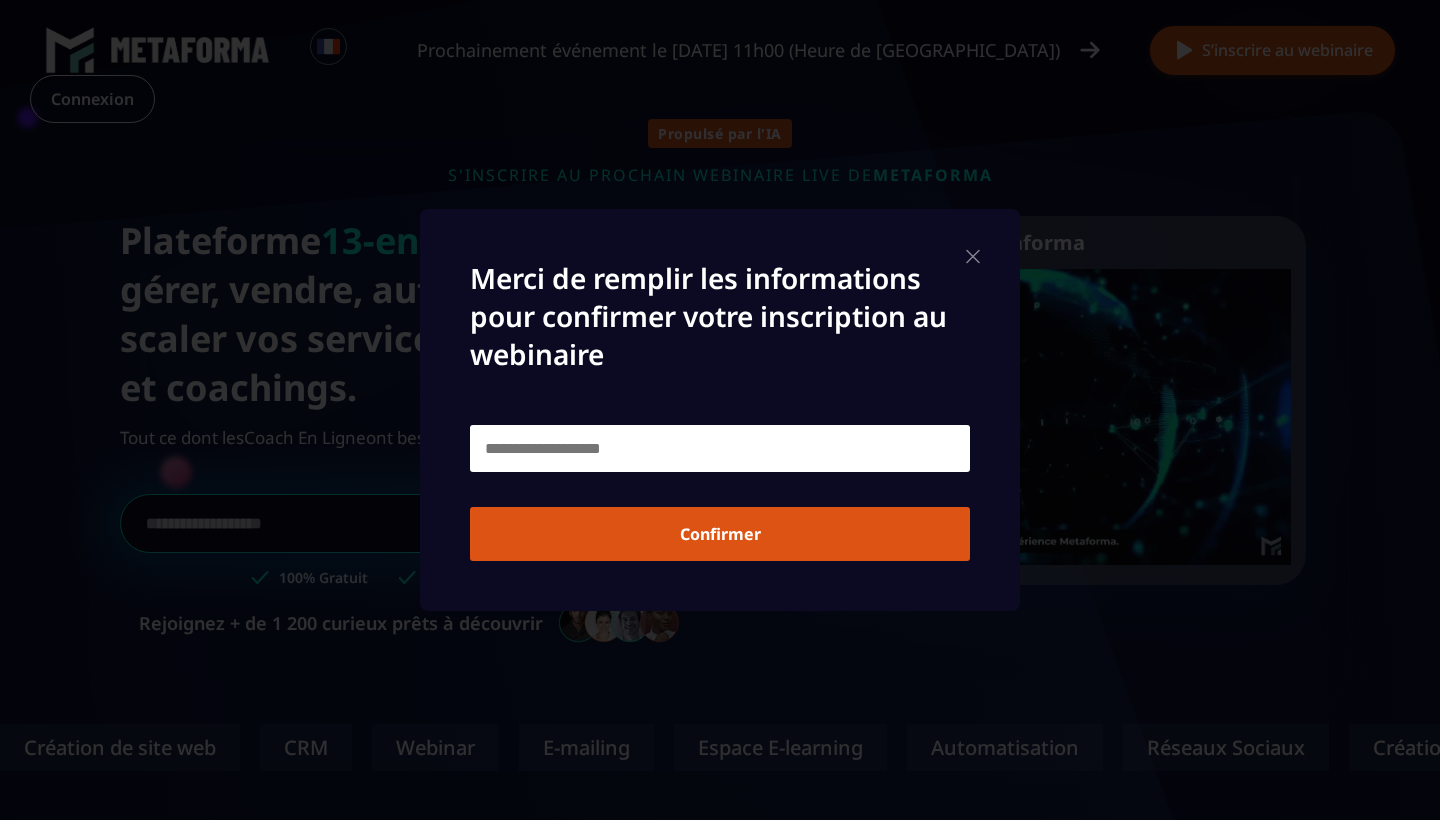 click at bounding box center (720, 448) 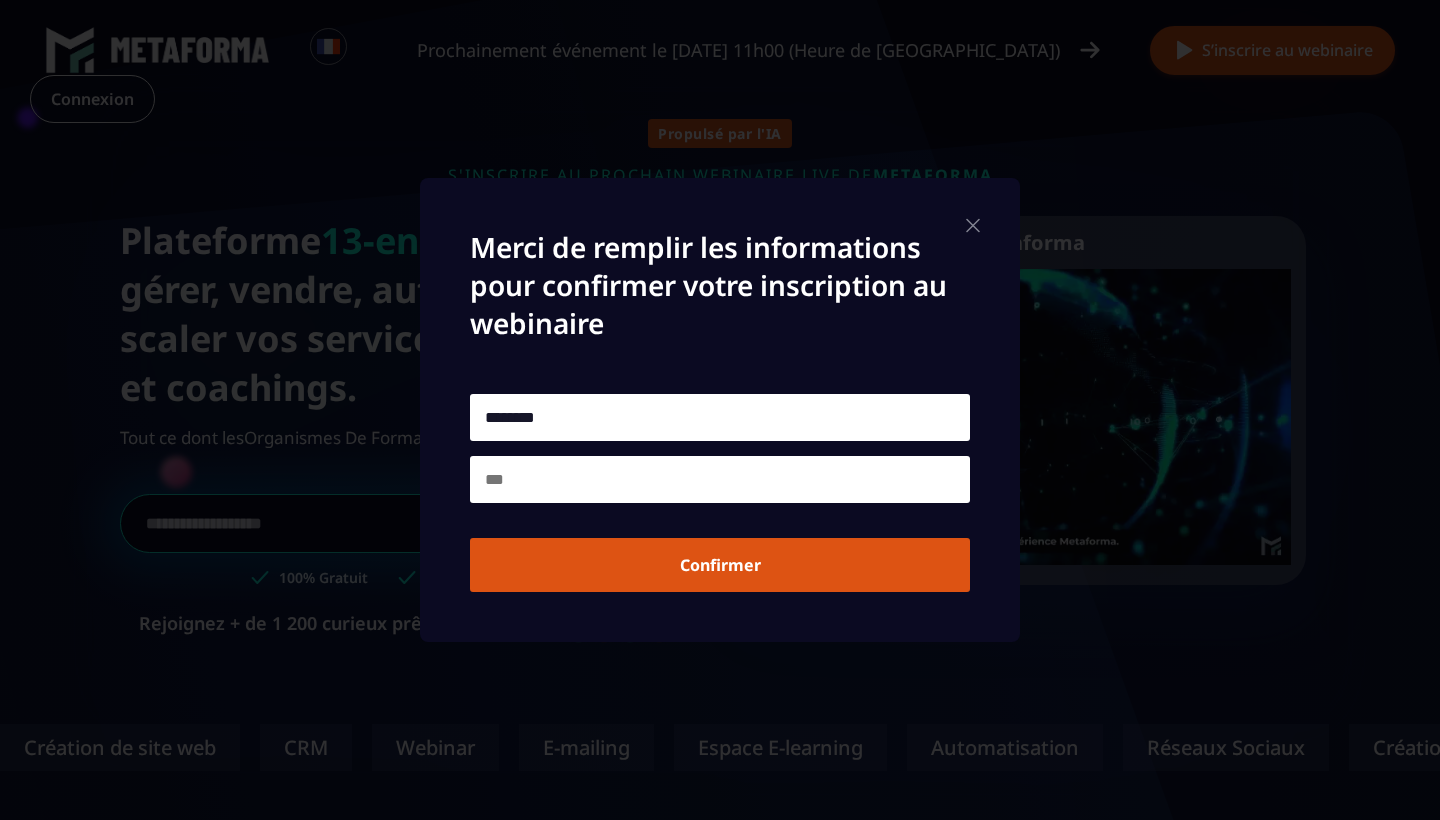 type on "********" 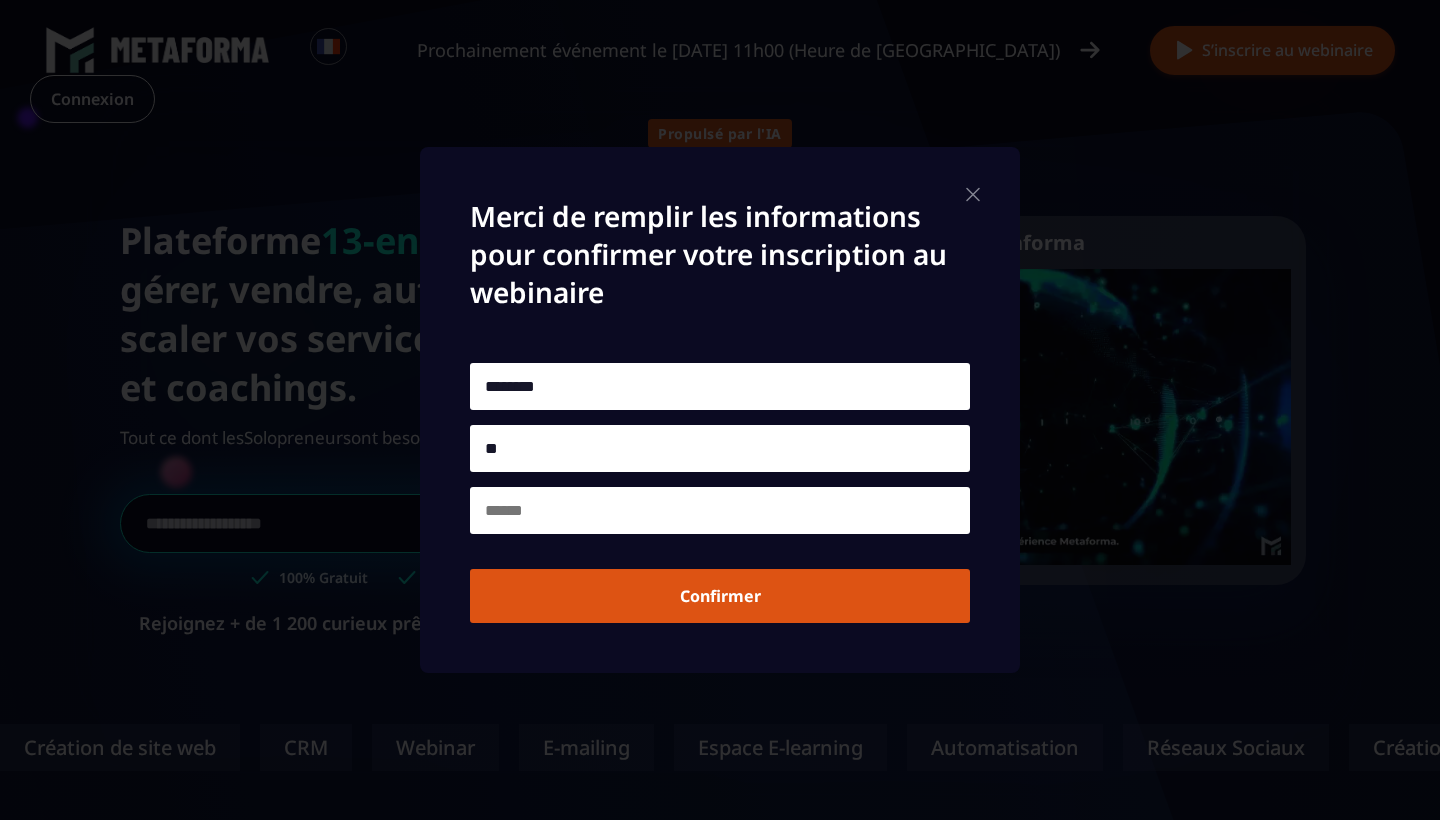 type on "*" 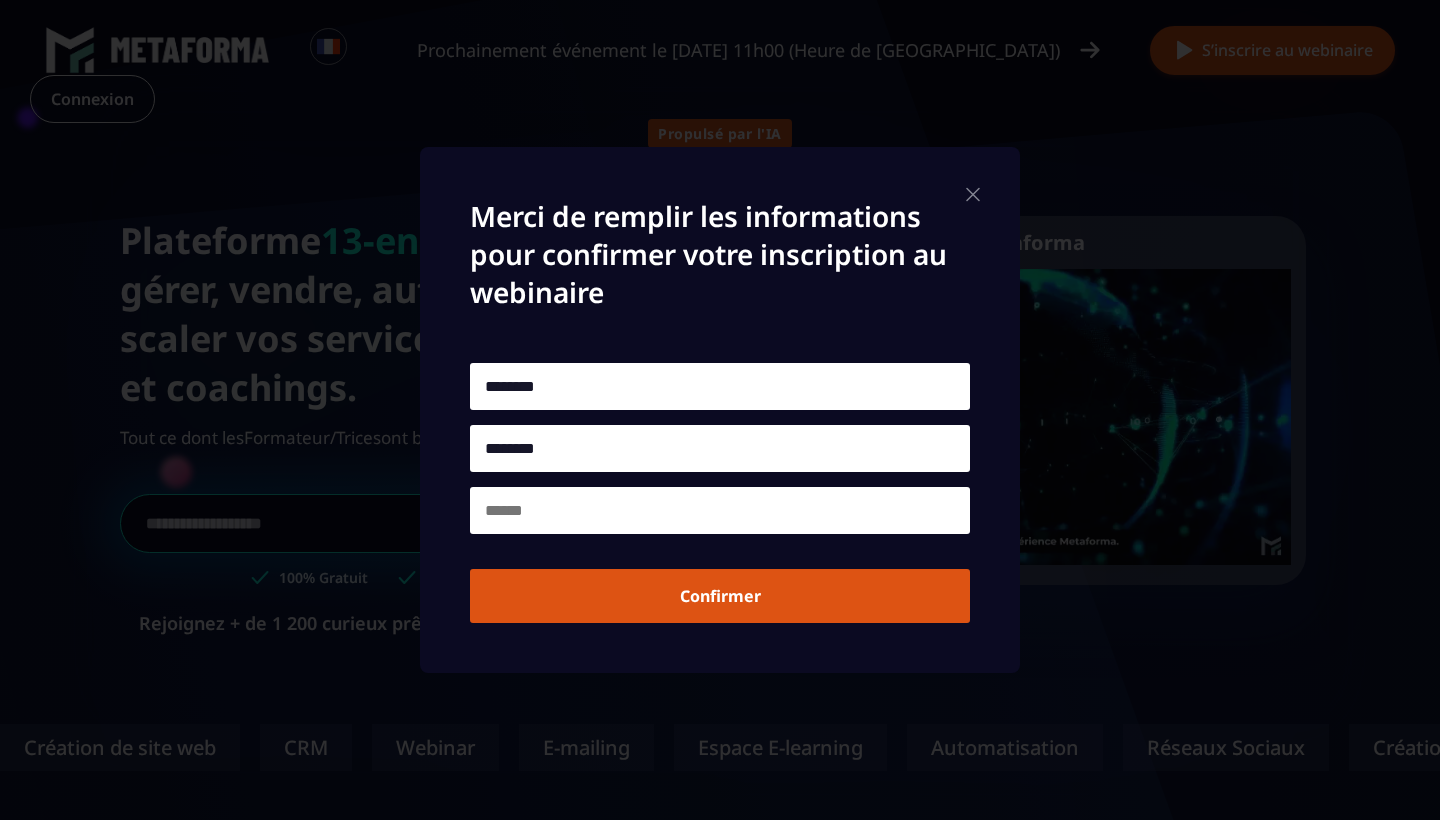 type on "********" 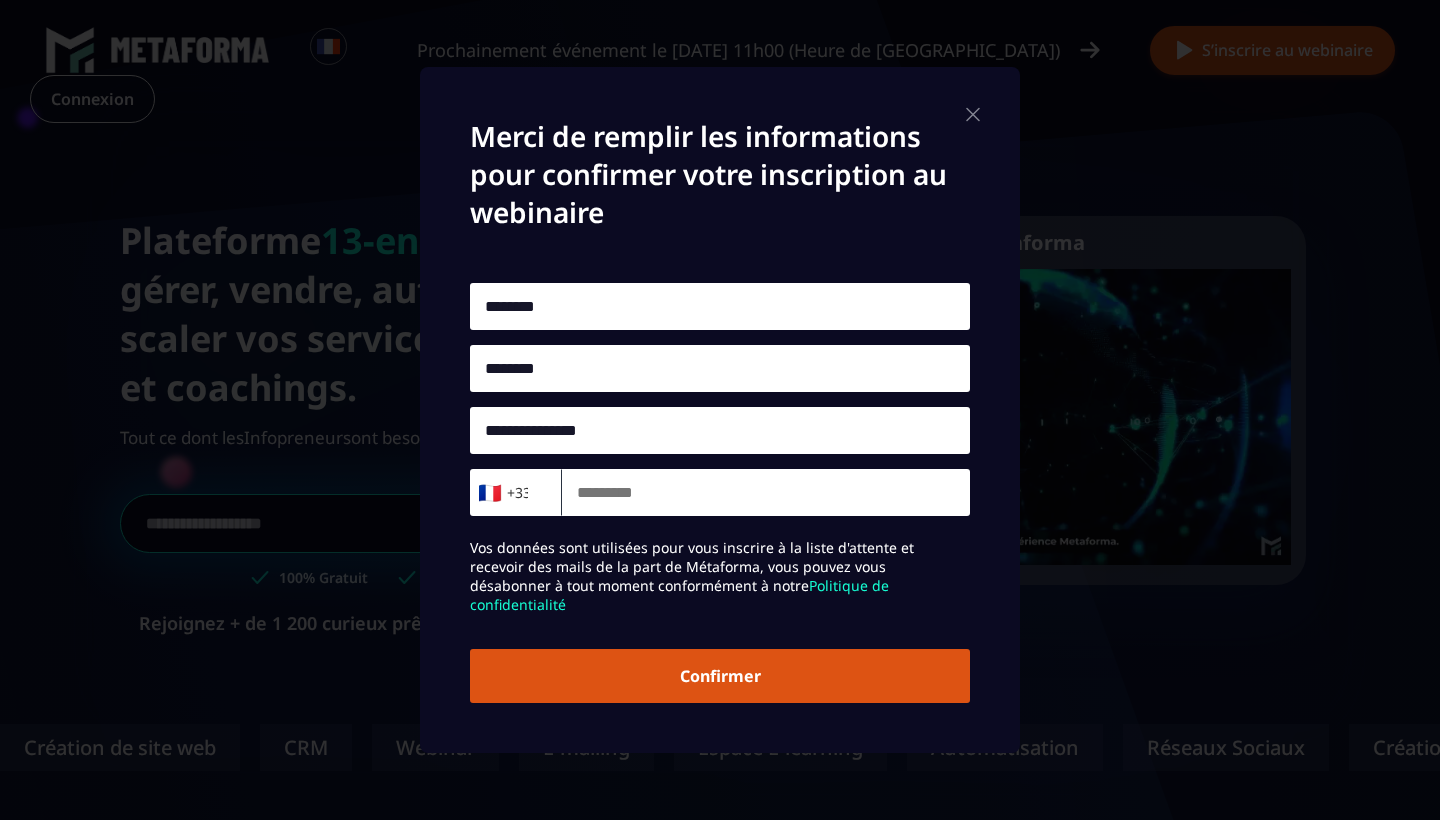 type on "**********" 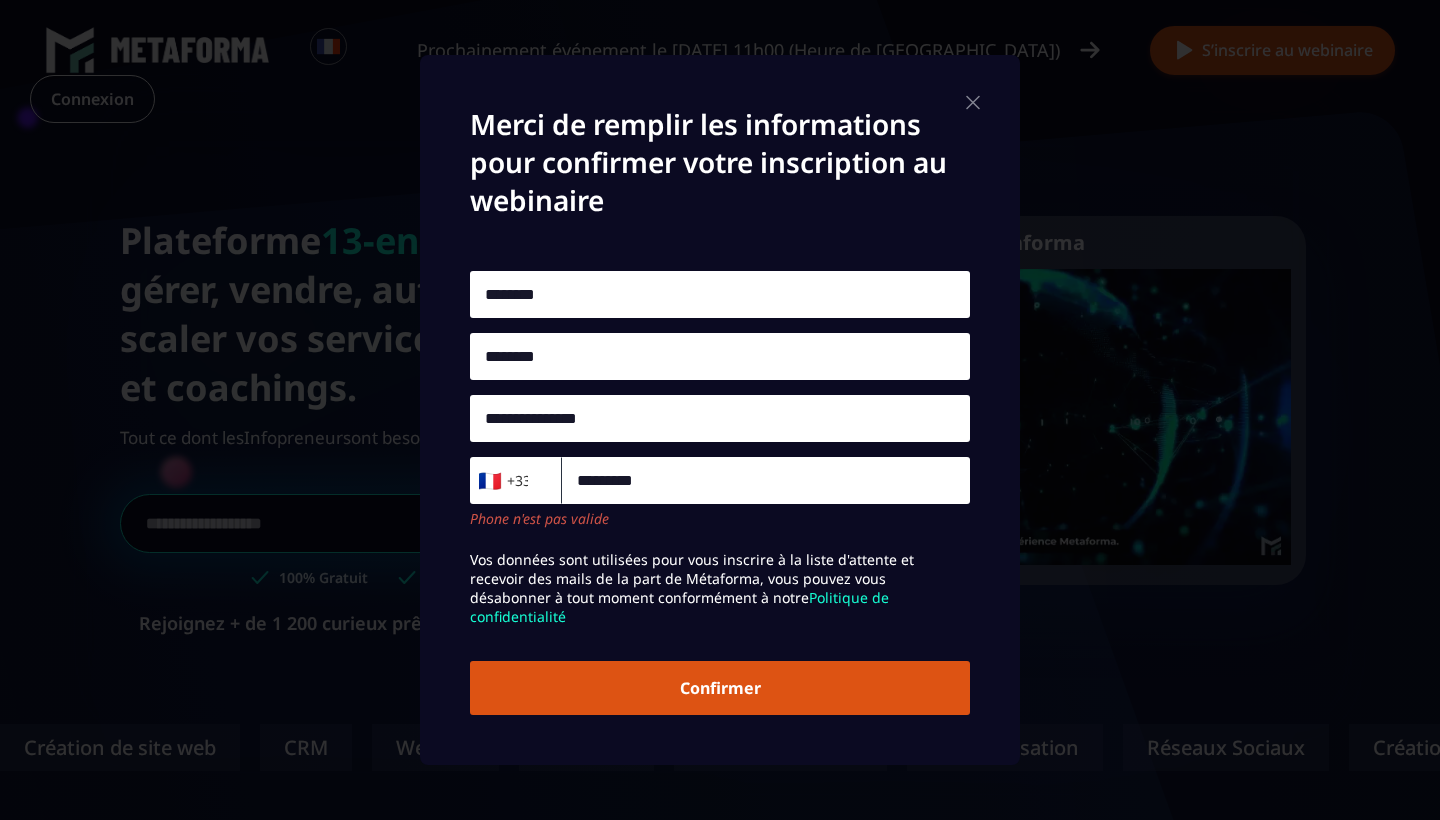 type on "*********" 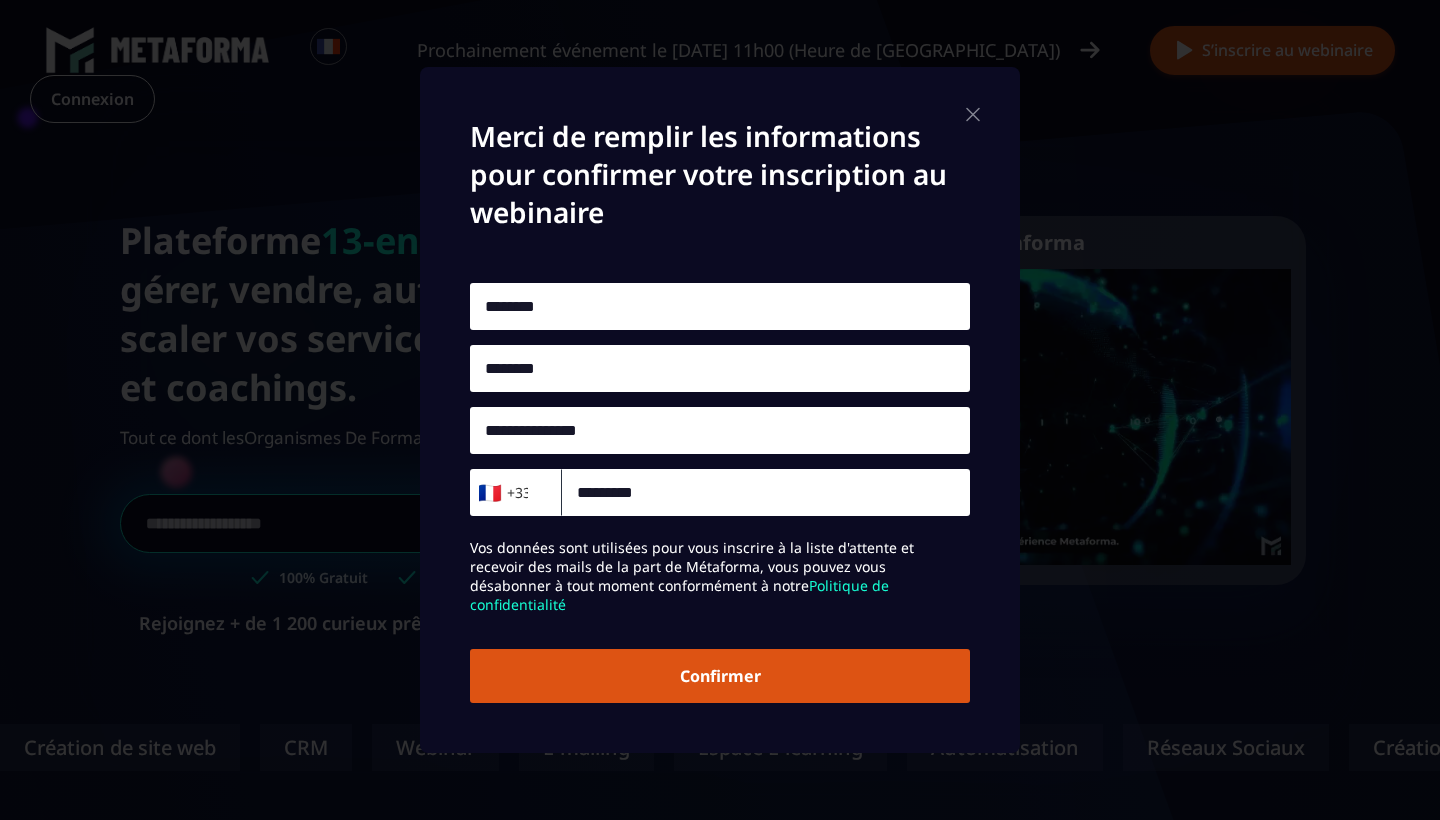 click on "Confirmer" at bounding box center [720, 676] 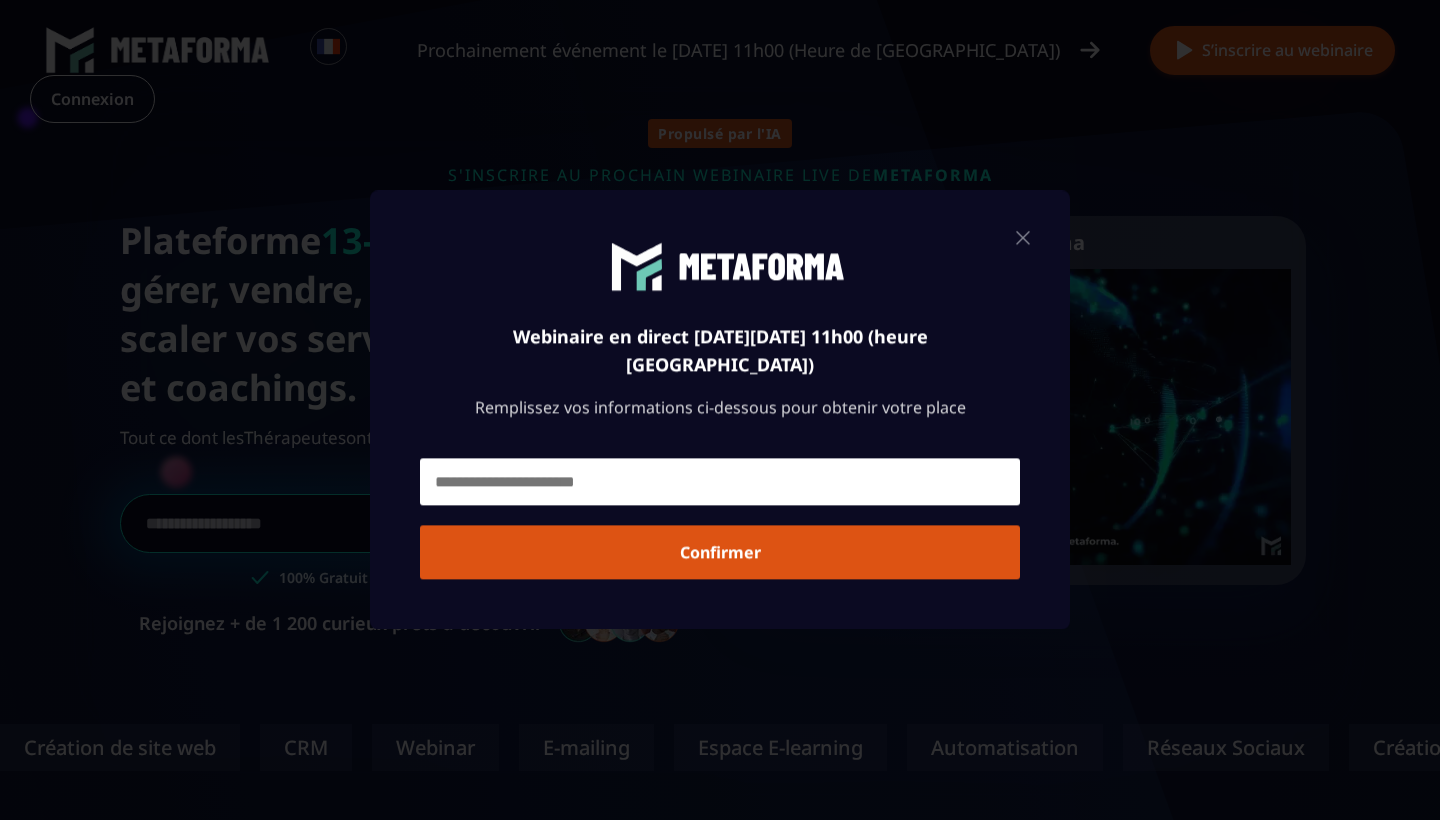 click at bounding box center (720, 482) 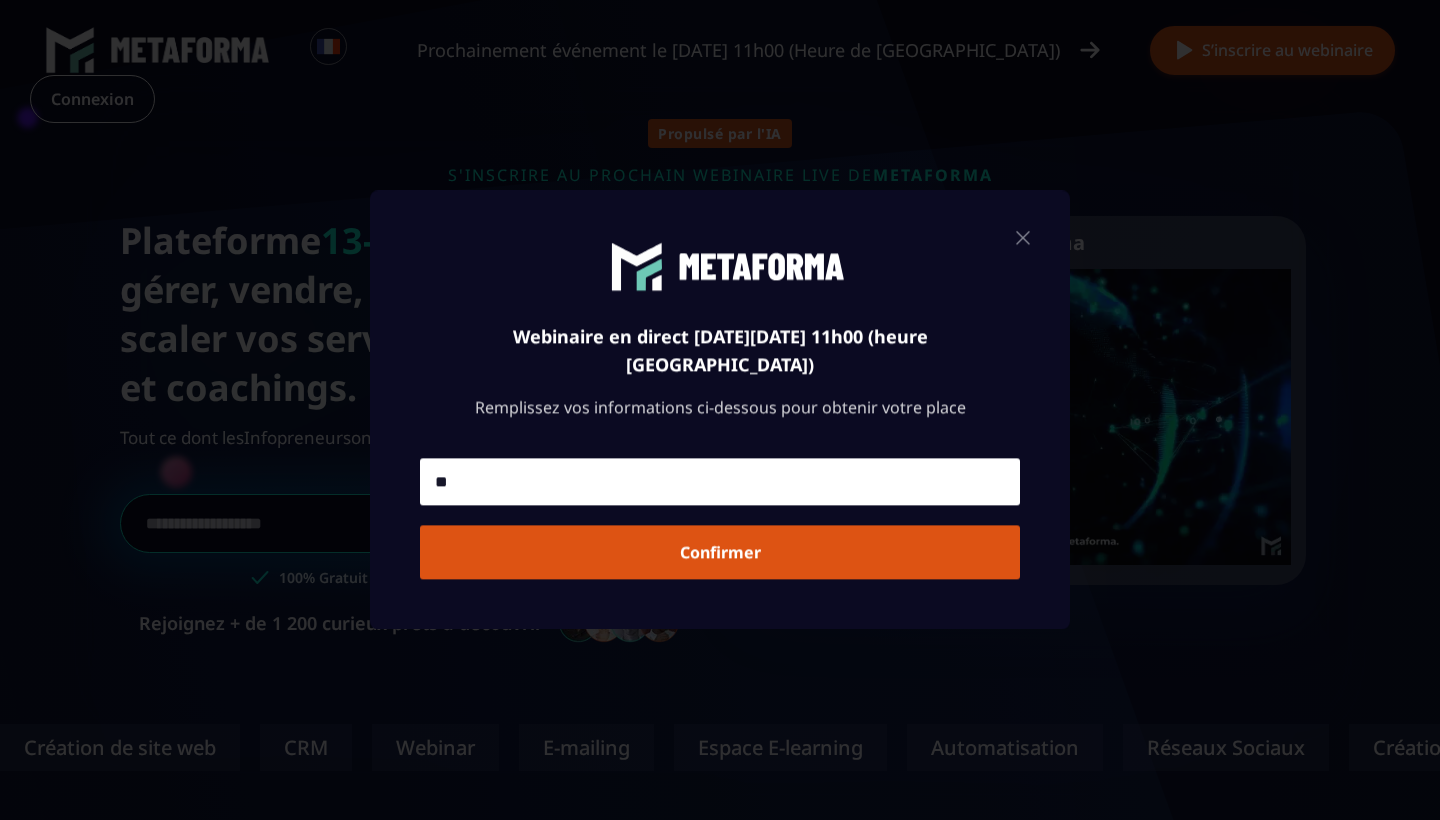 type on "*" 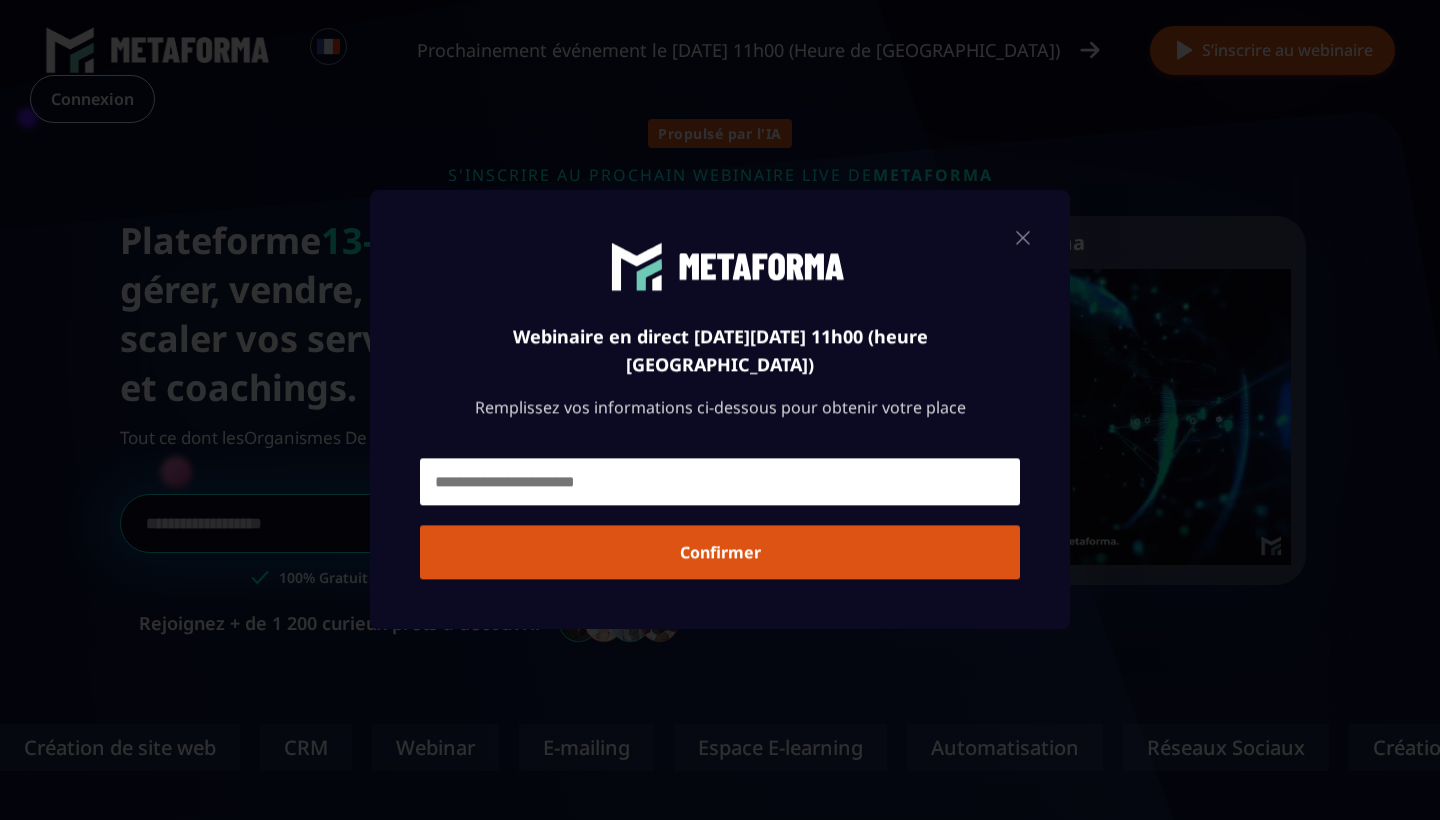 type on "*" 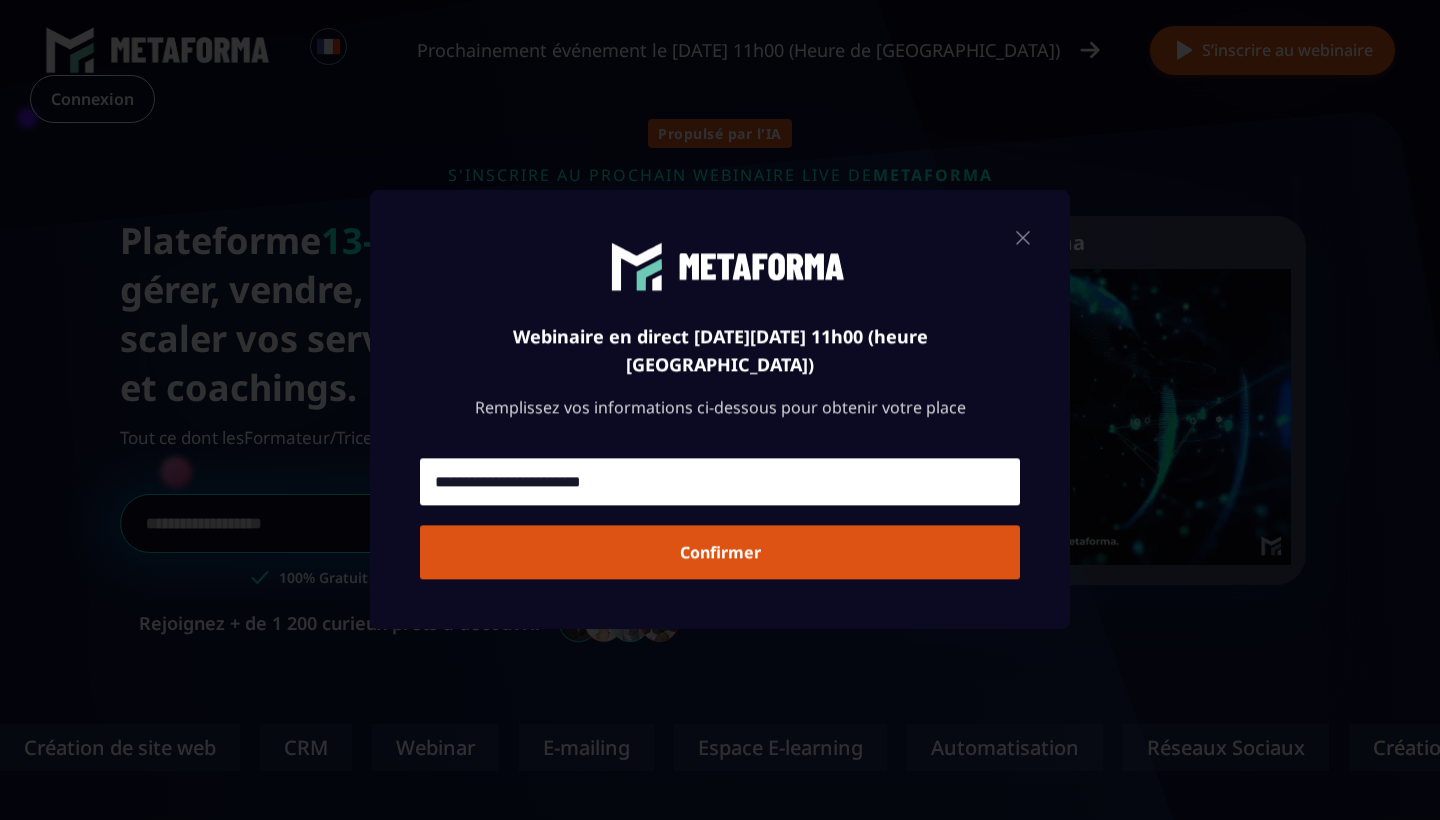 type on "**********" 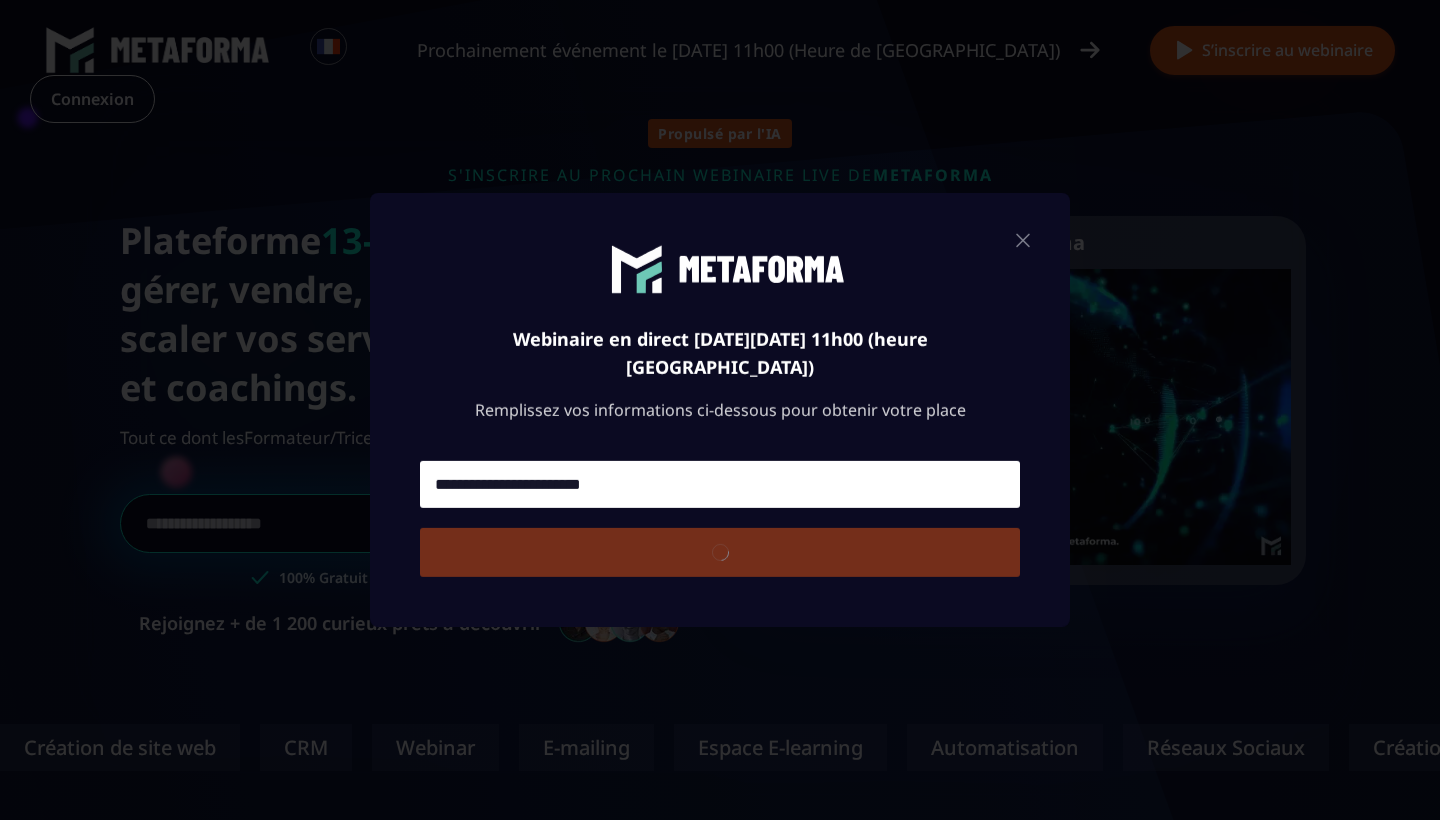 type 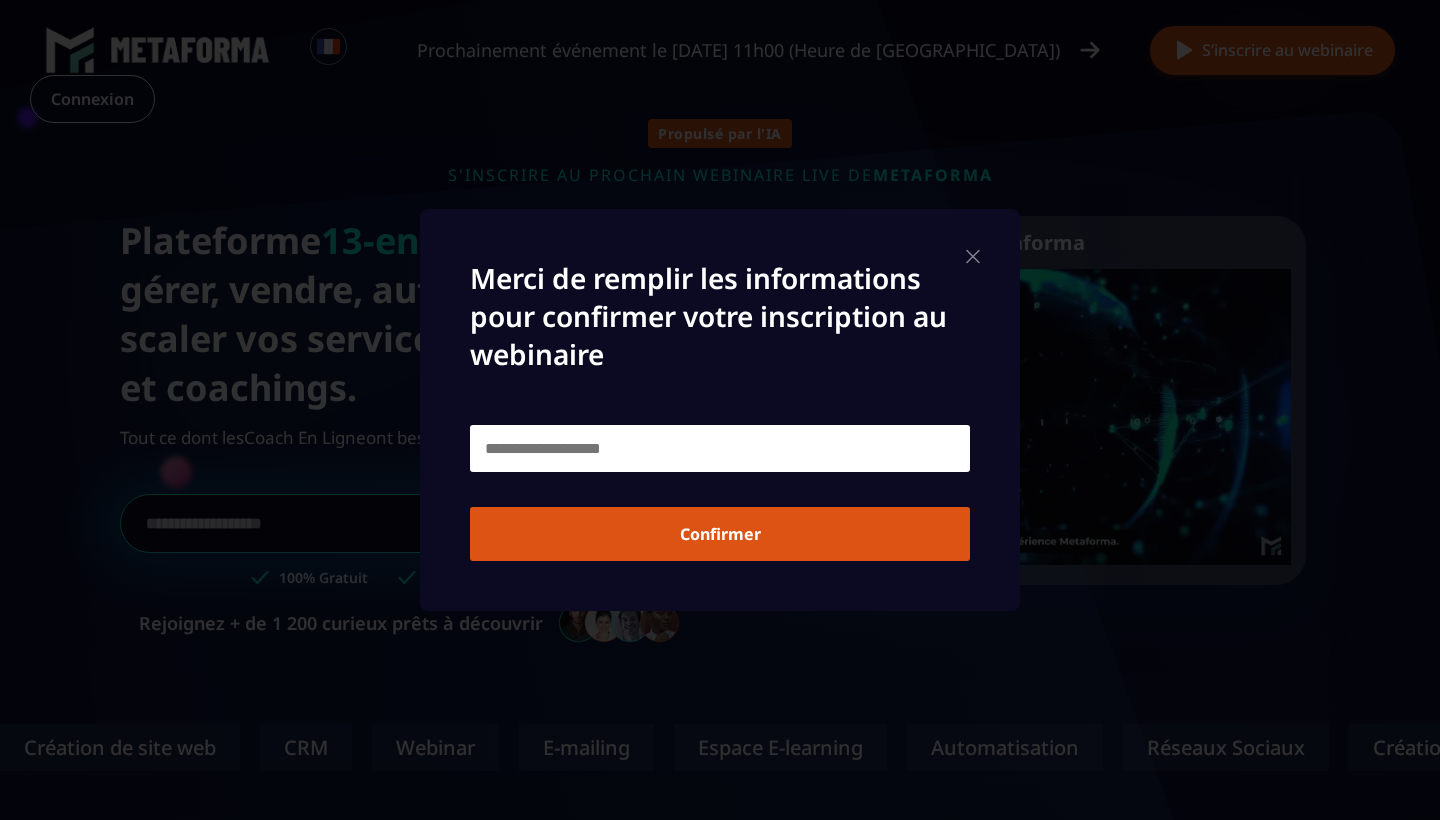 click at bounding box center [720, 448] 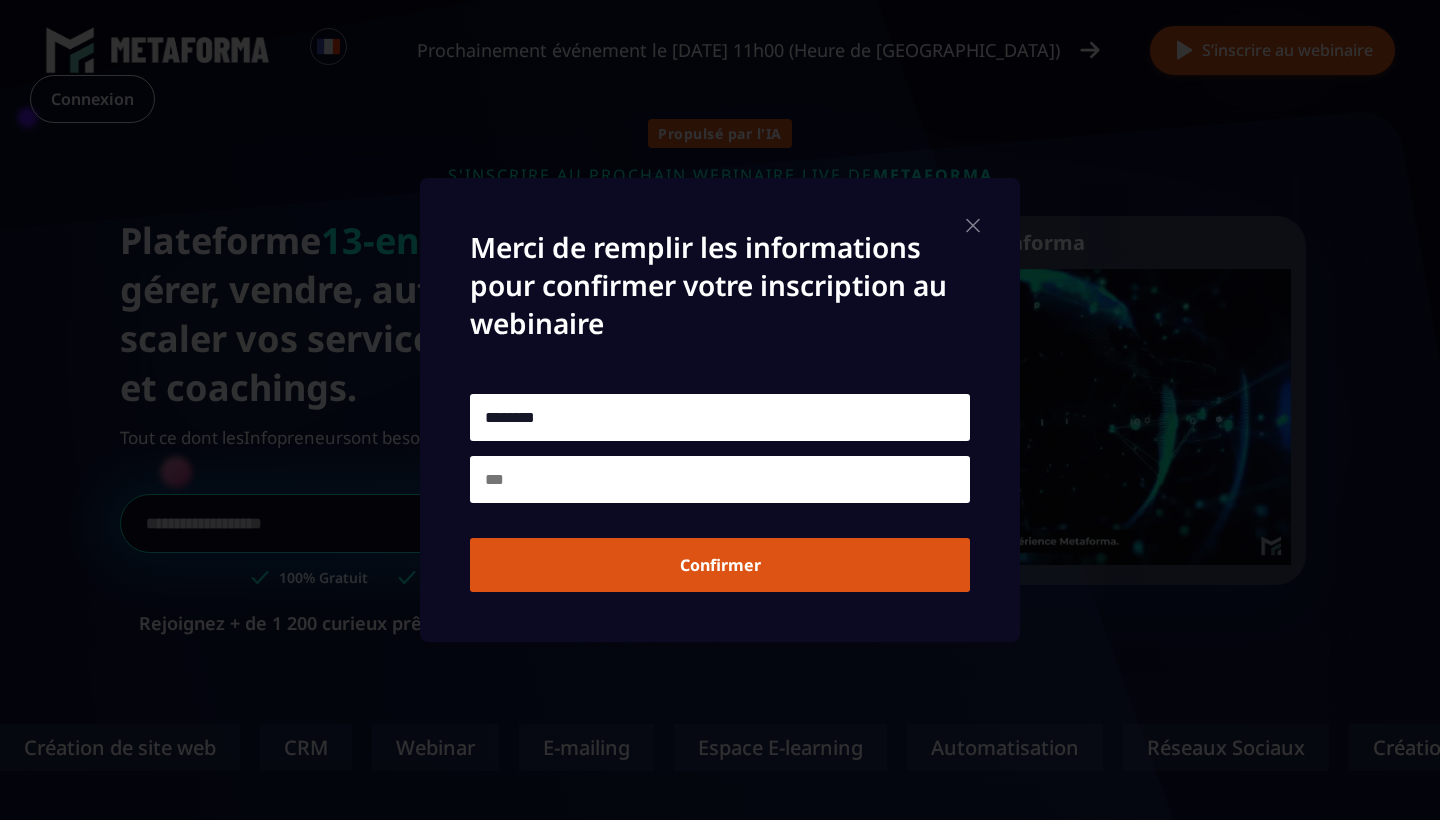 type on "********" 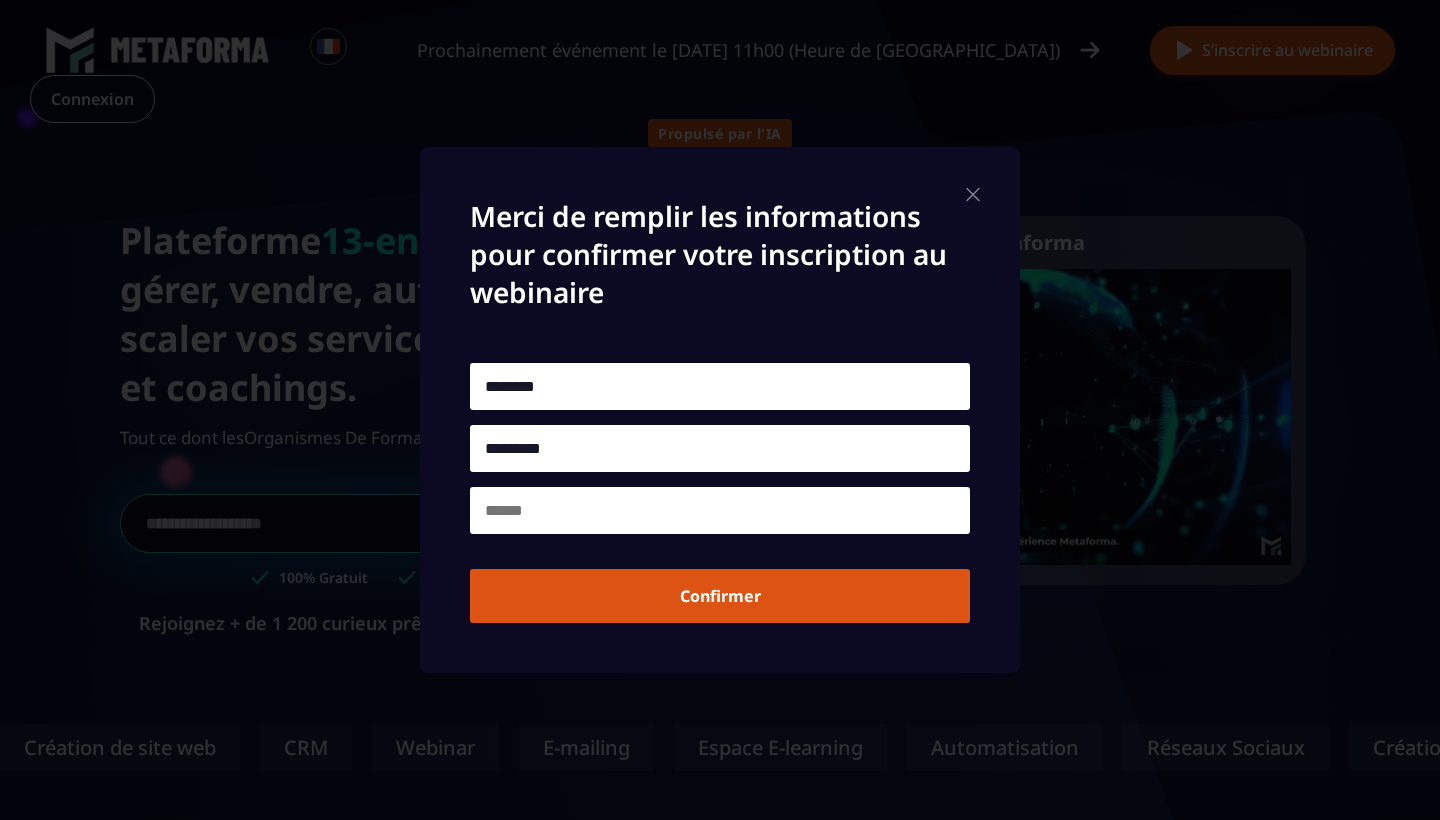 type on "*********" 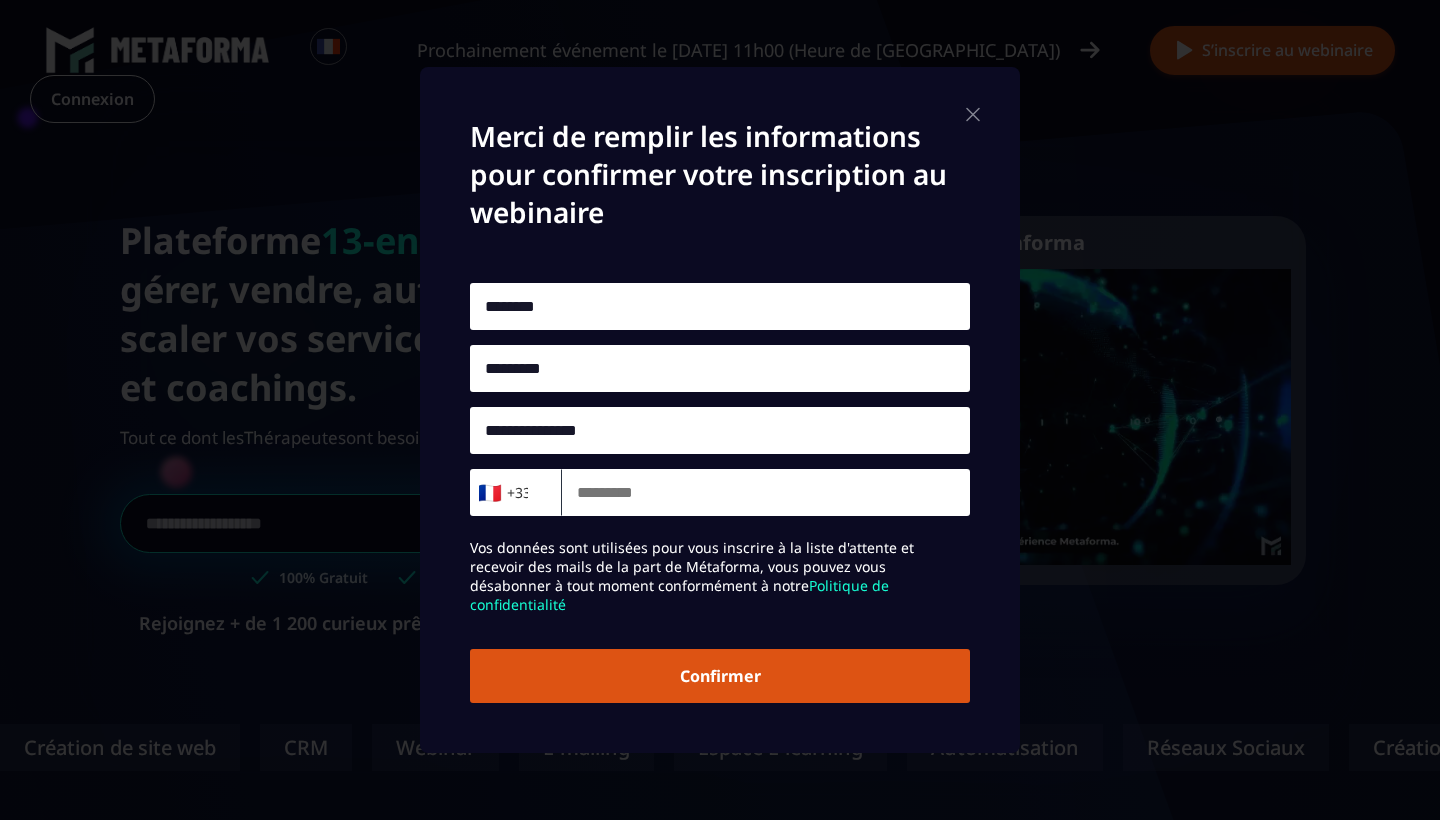 type on "**********" 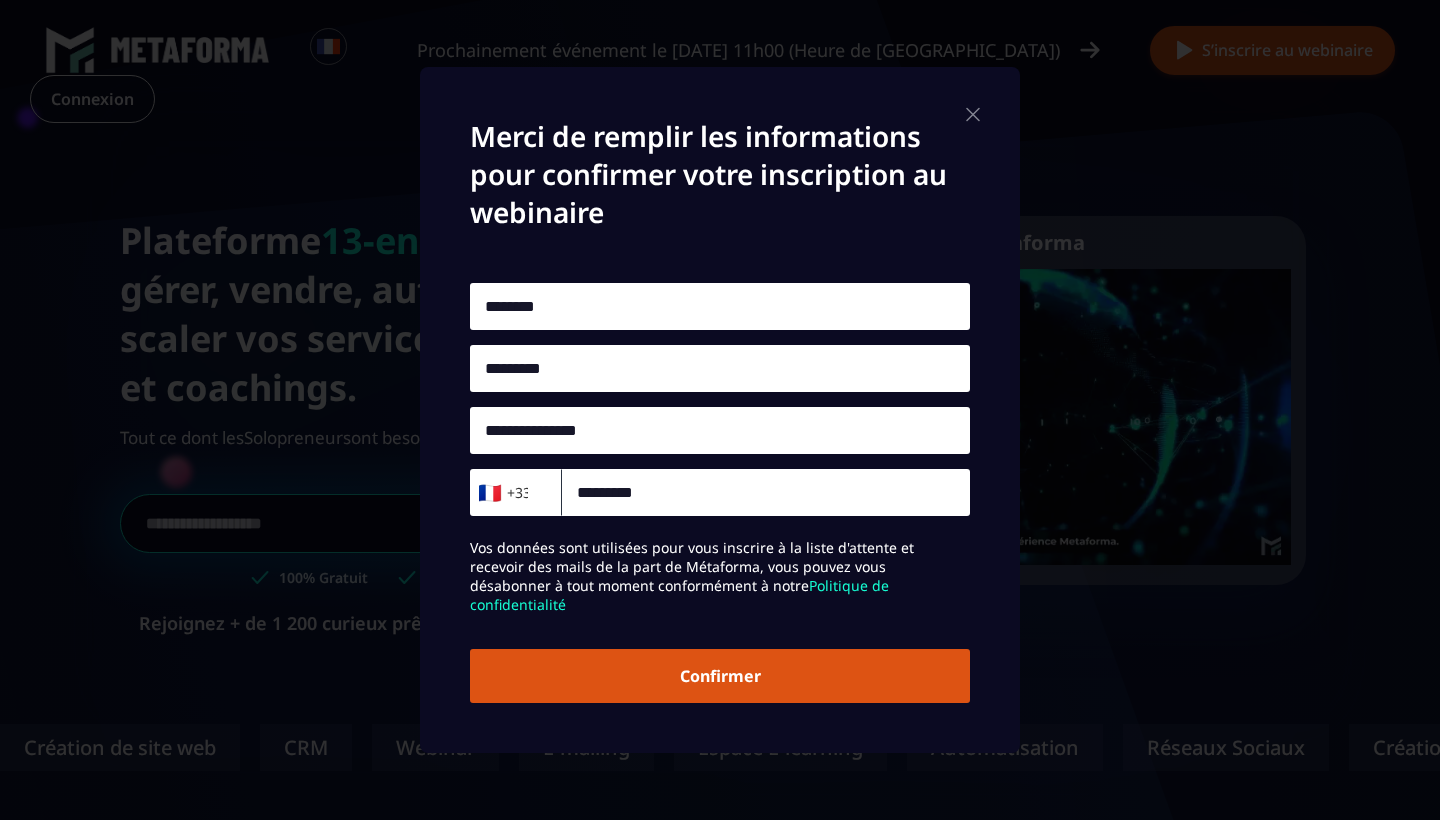 type on "*********" 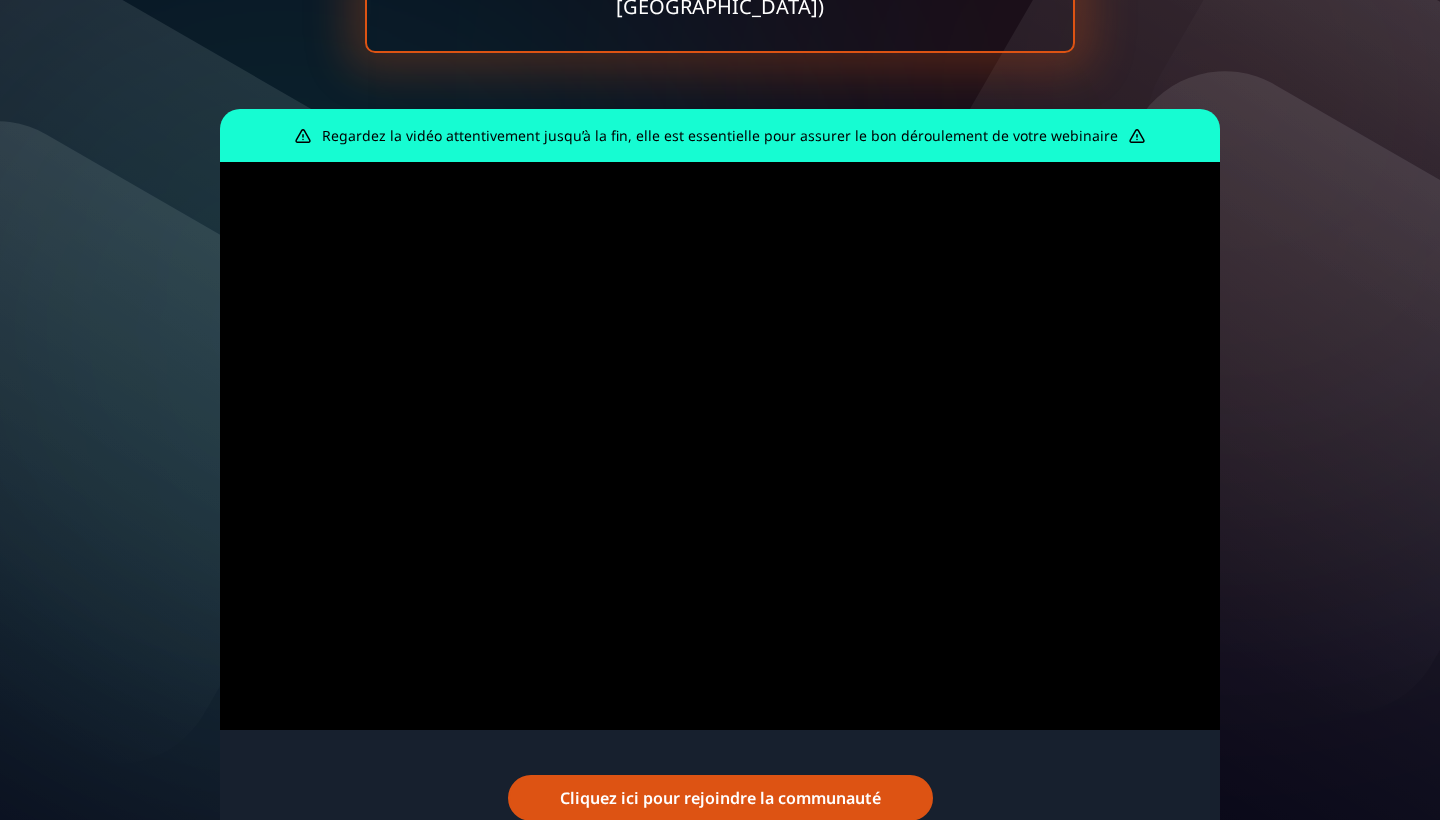 scroll, scrollTop: 276, scrollLeft: 0, axis: vertical 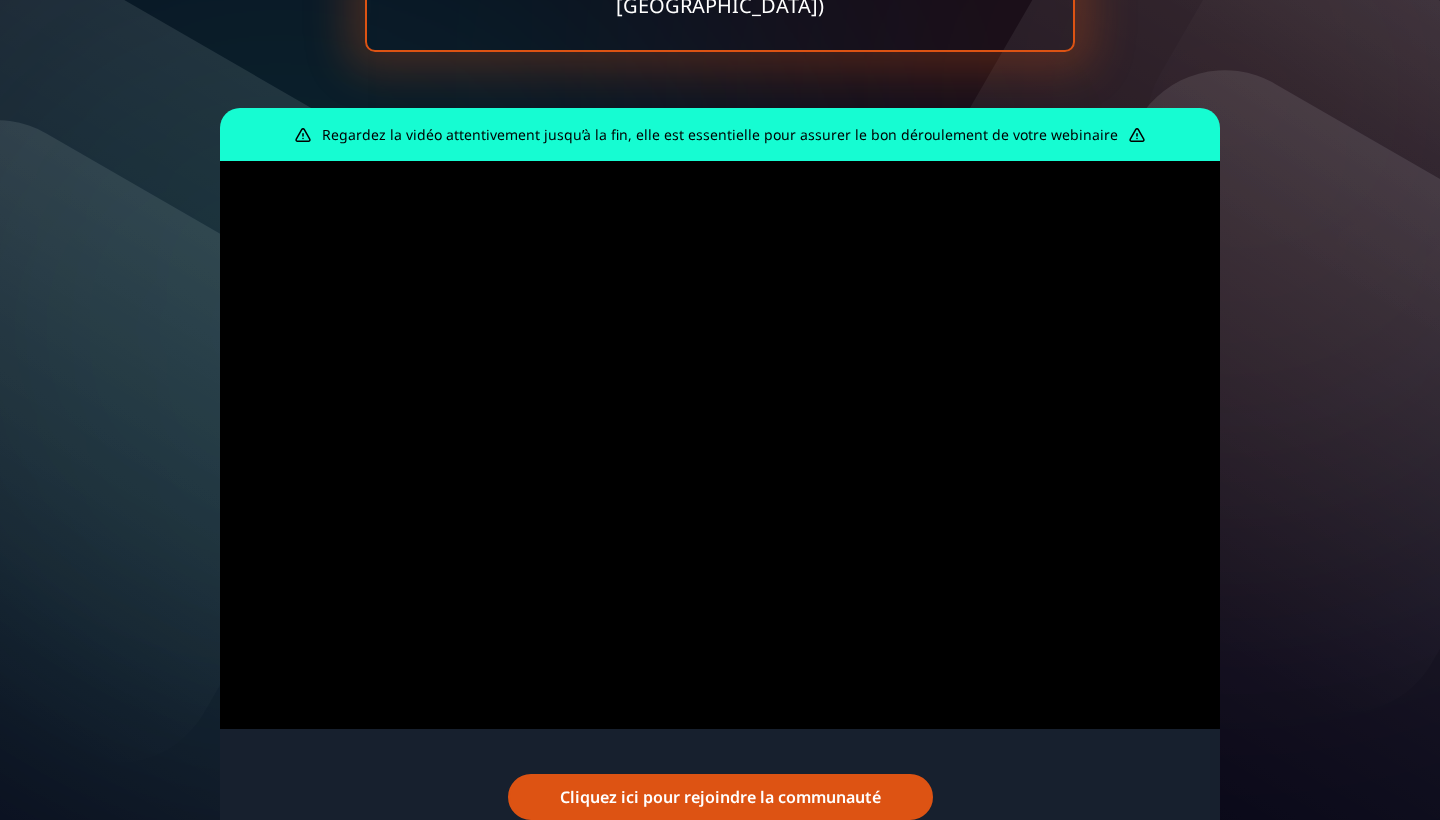 click at bounding box center [588, 474] 